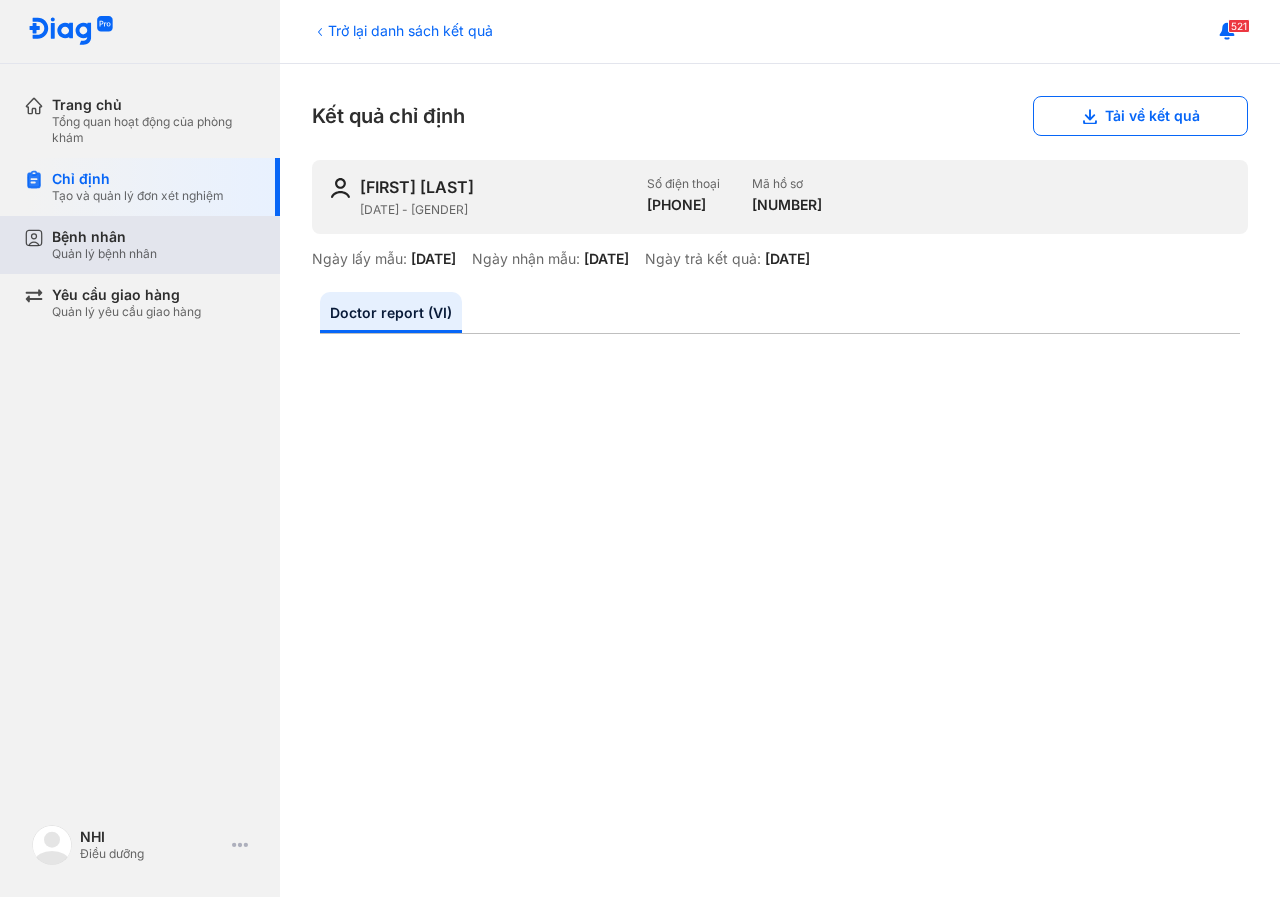 scroll, scrollTop: 0, scrollLeft: 0, axis: both 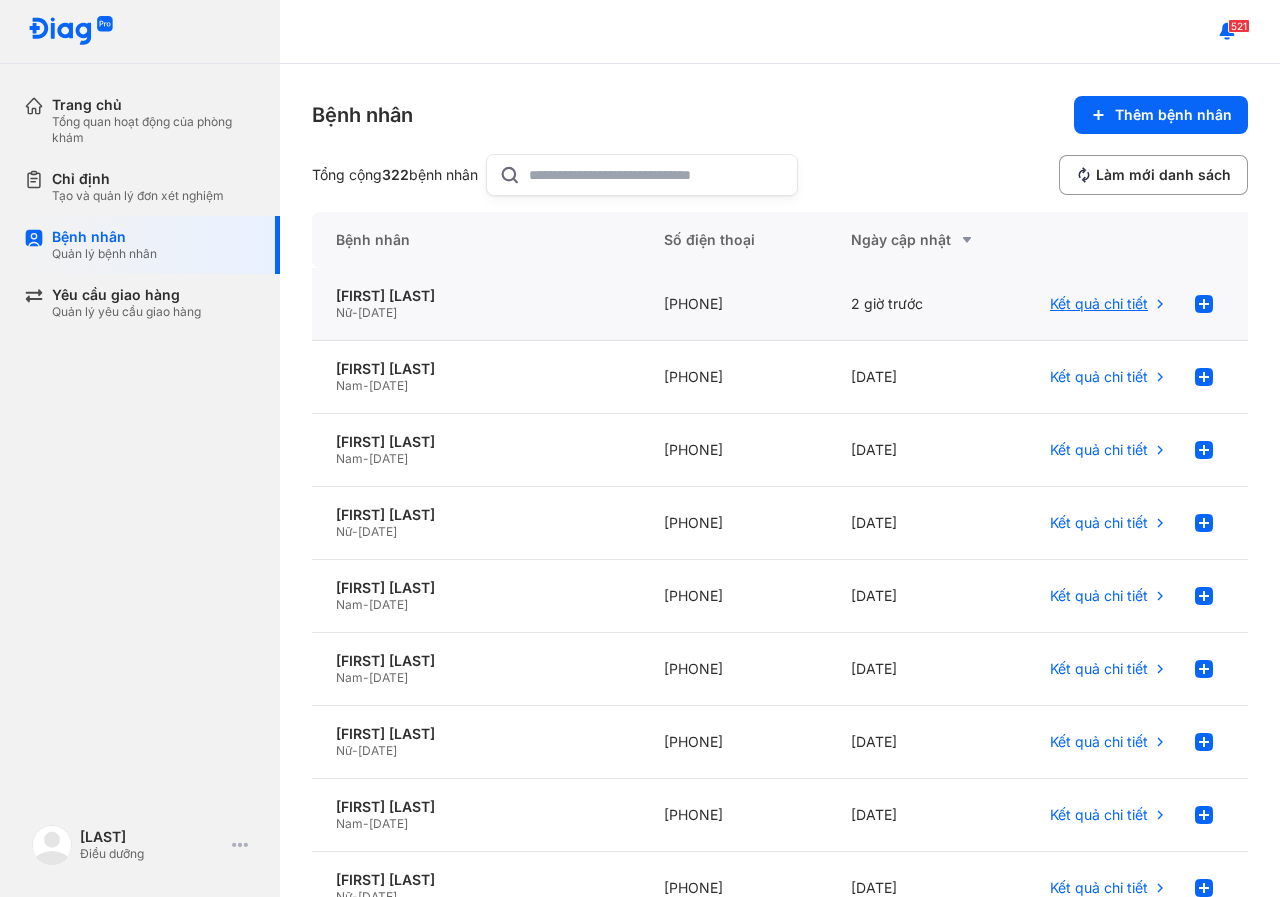 click on "Kết quả chi tiết" at bounding box center (1099, 304) 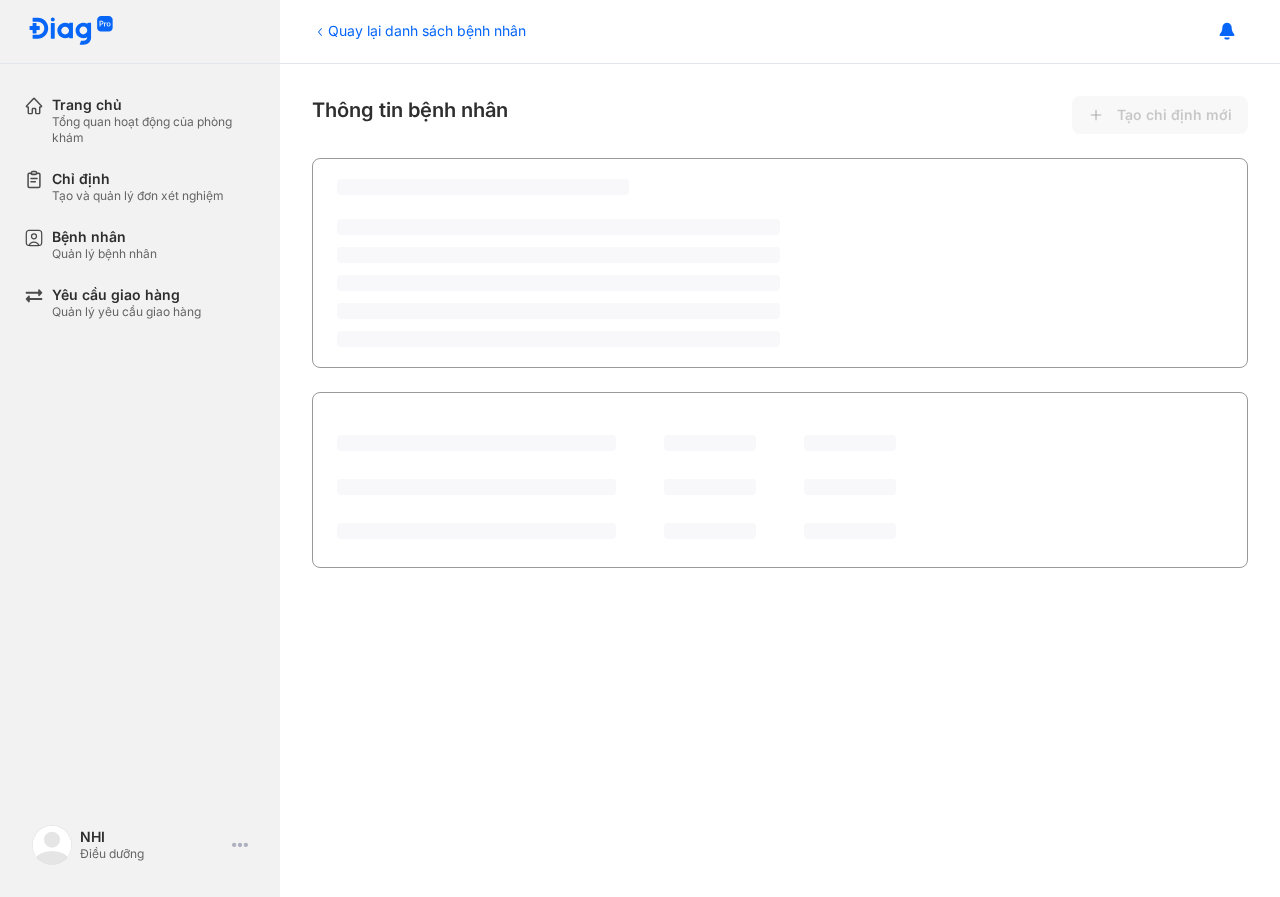 scroll, scrollTop: 0, scrollLeft: 0, axis: both 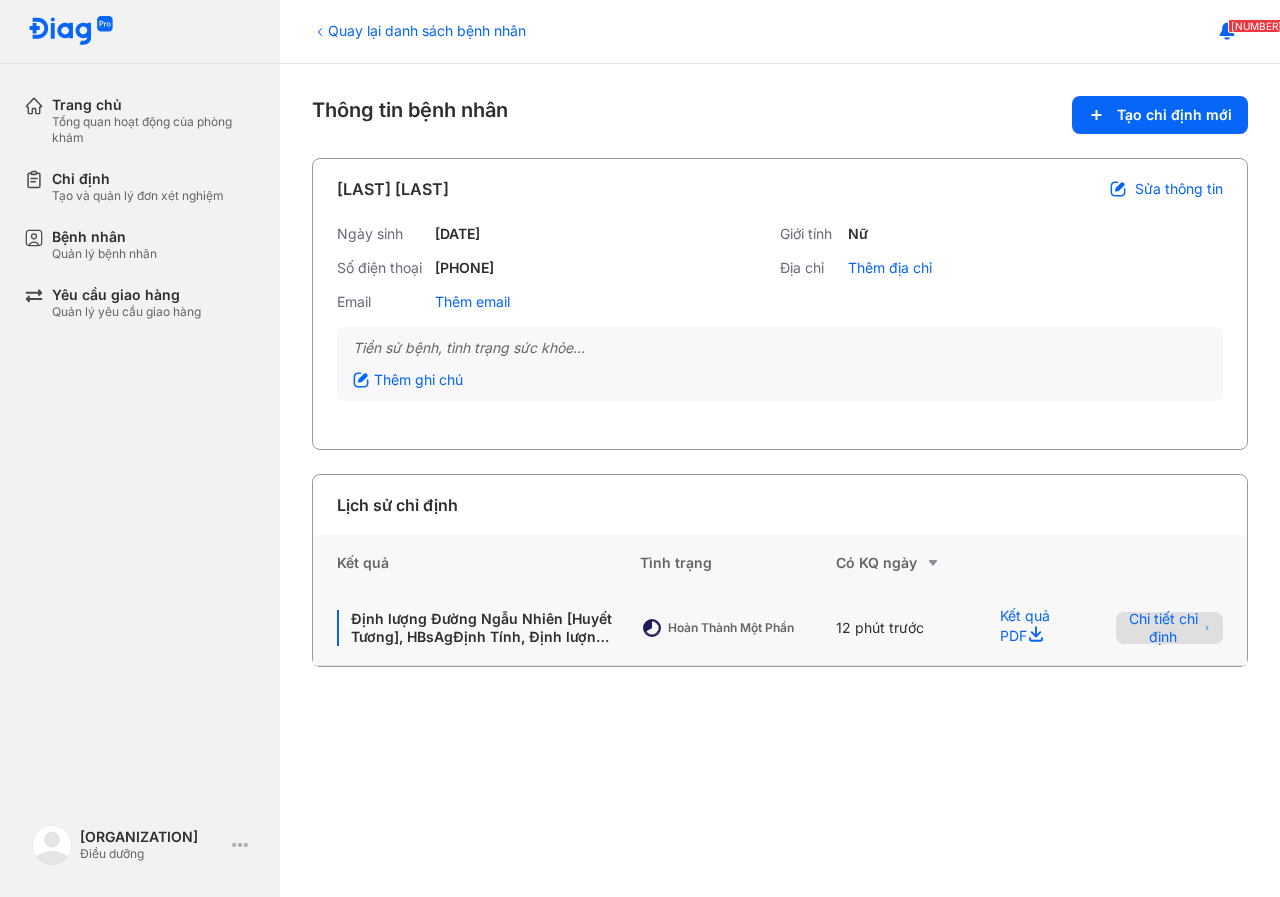 click on "Chi tiết chỉ định" 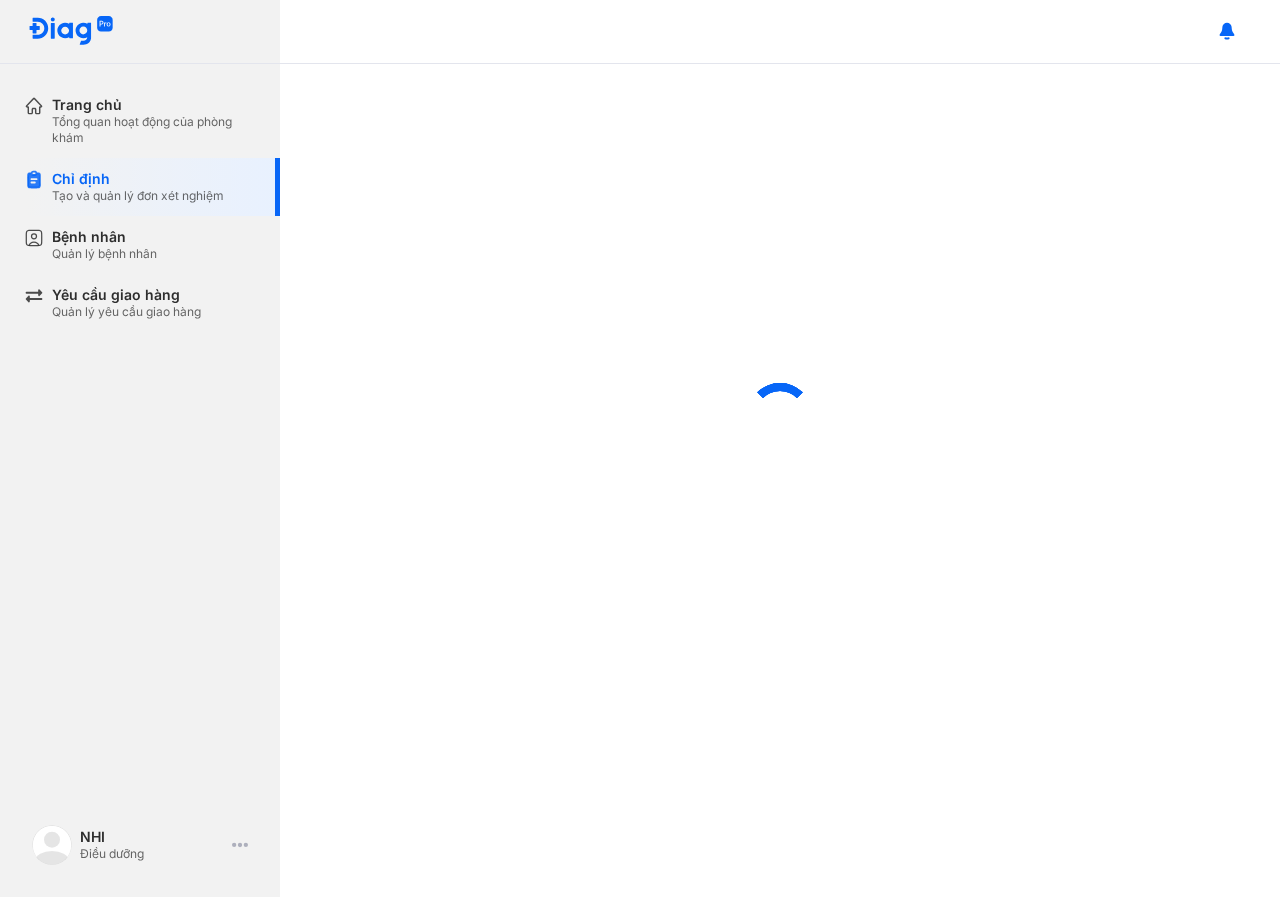scroll, scrollTop: 0, scrollLeft: 0, axis: both 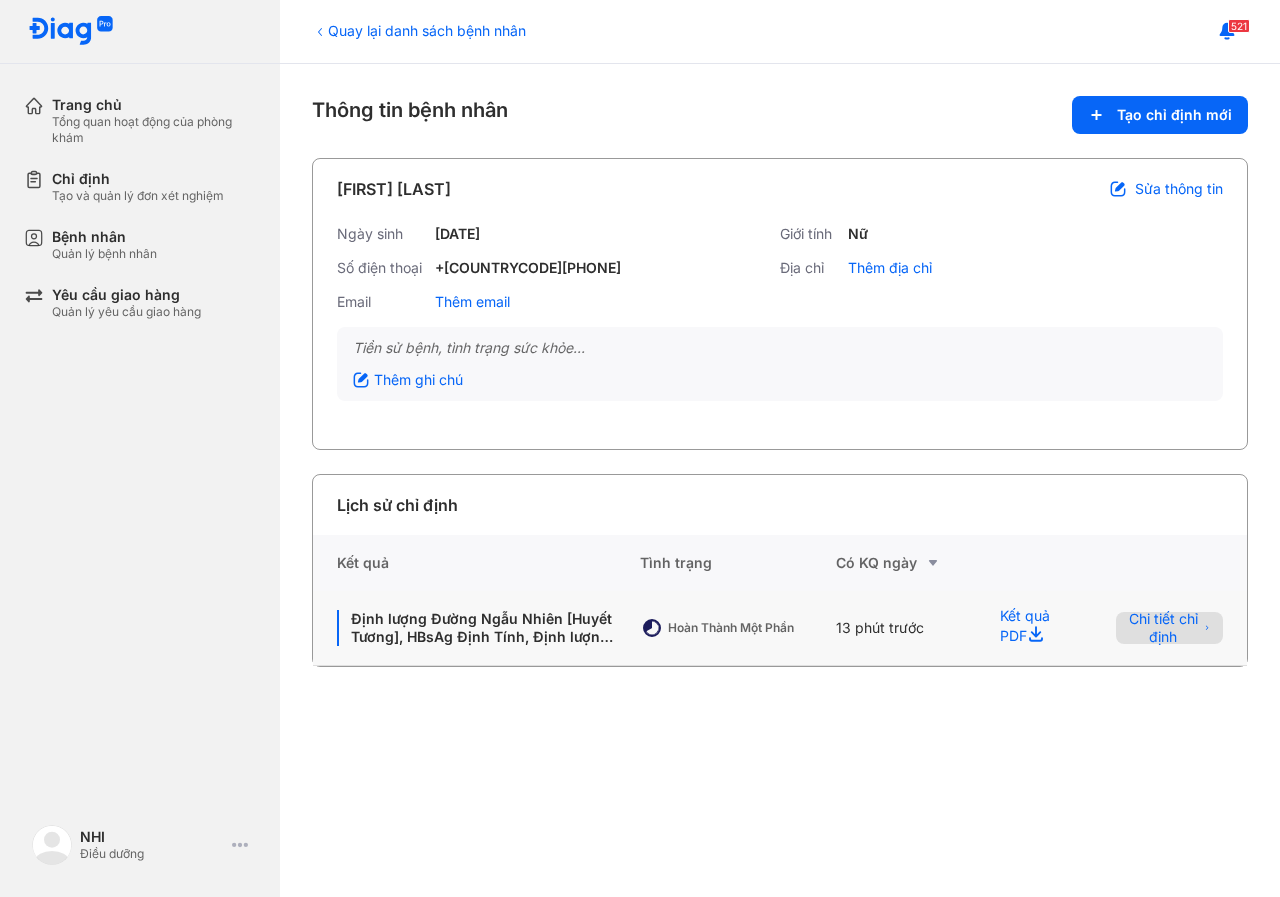 click on "Chi tiết chỉ định" 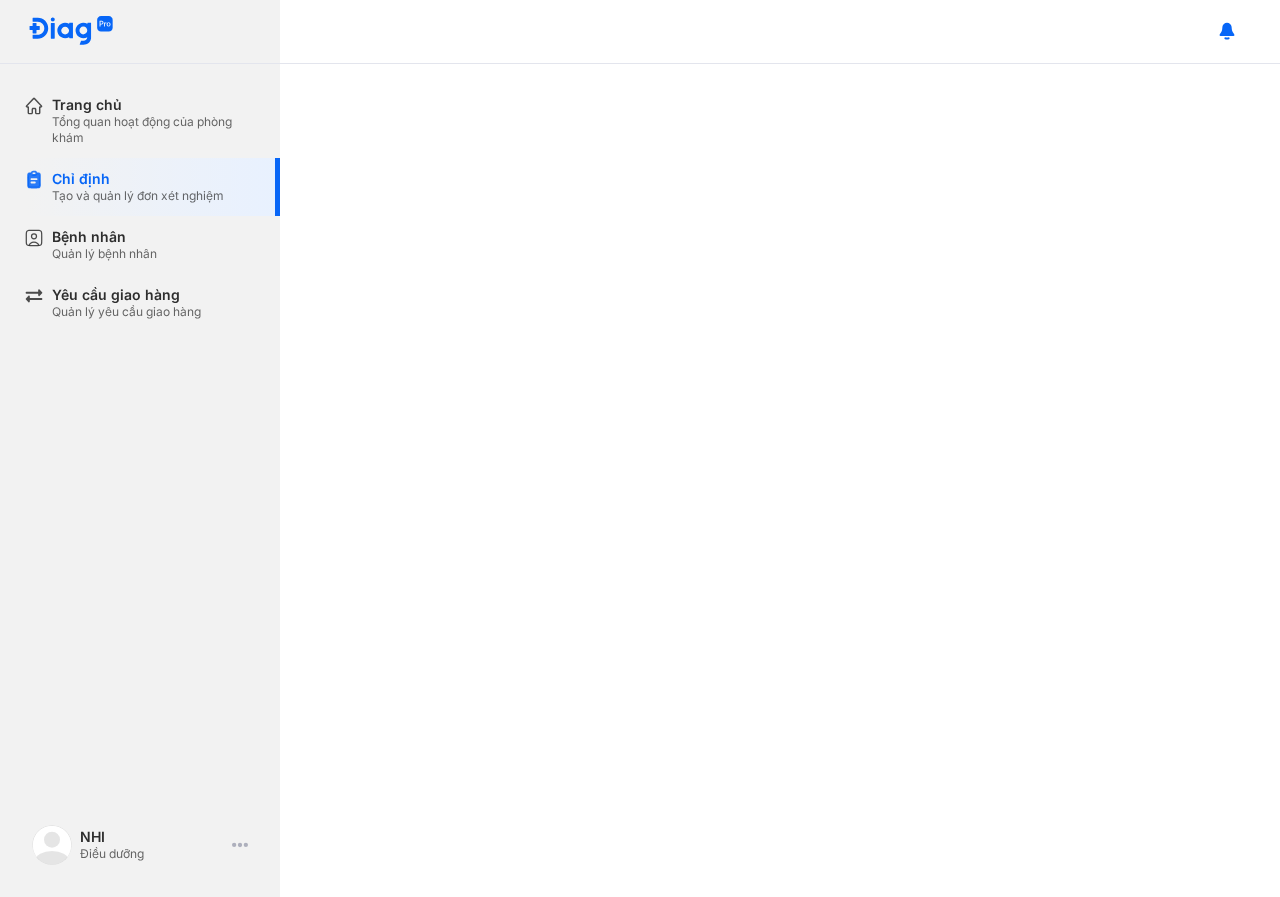 scroll, scrollTop: 0, scrollLeft: 0, axis: both 